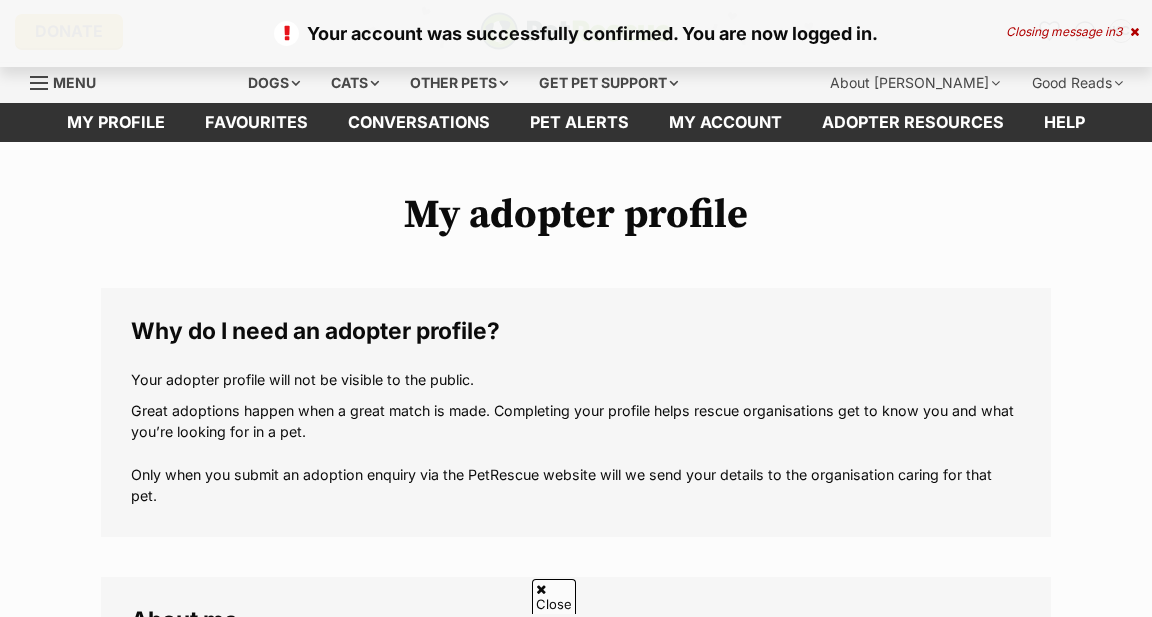 scroll, scrollTop: 251, scrollLeft: 0, axis: vertical 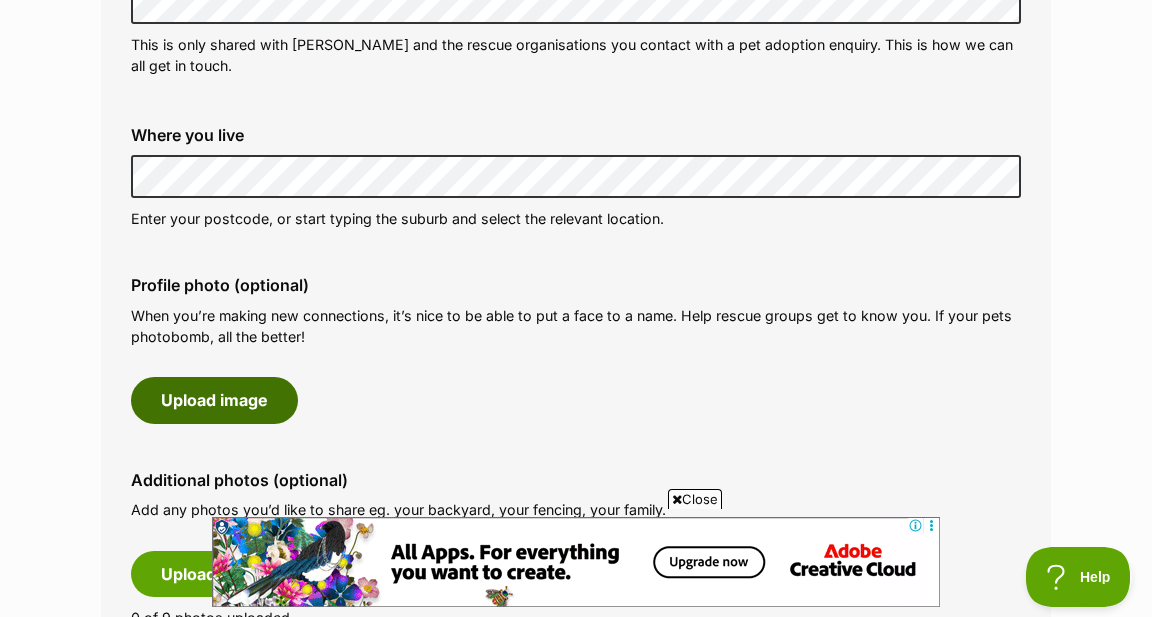click on "Upload image" at bounding box center [214, 400] 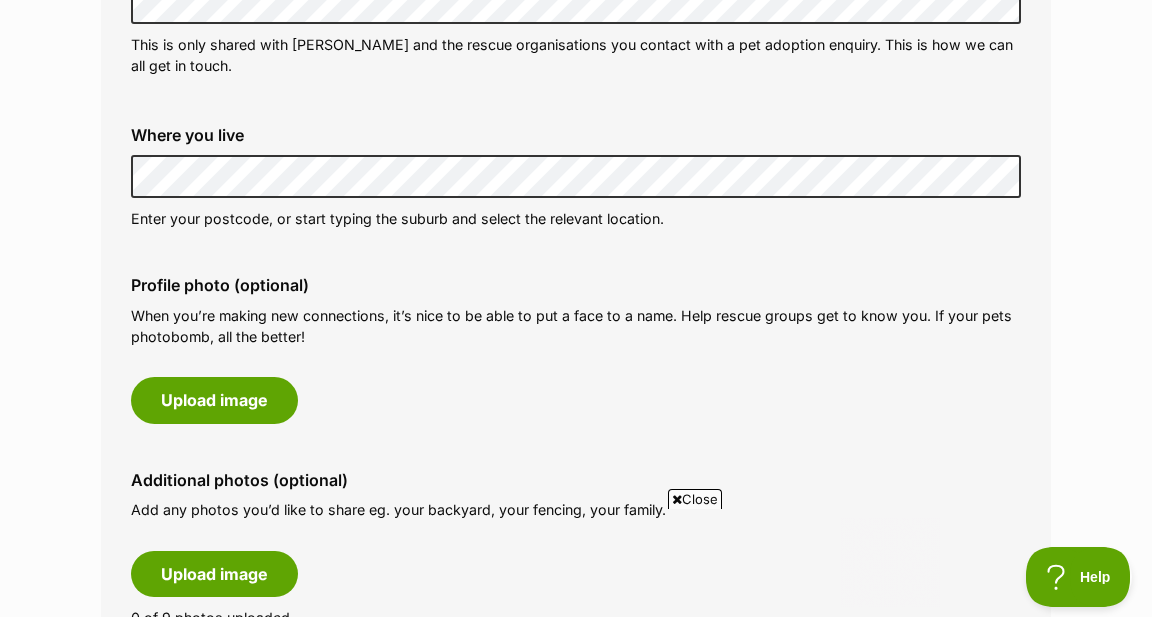 scroll, scrollTop: 0, scrollLeft: 0, axis: both 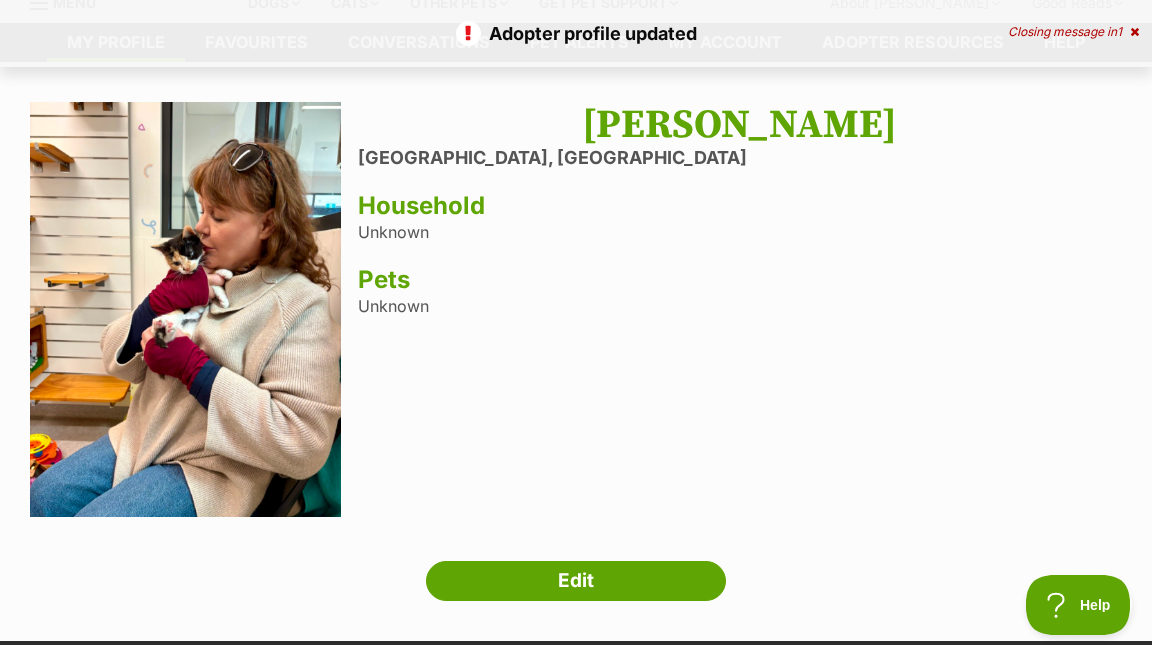 click on "Karen Canny
Doncaster East,
Victoria
Household
Unknown
Pets
Unknown" at bounding box center [740, 312] 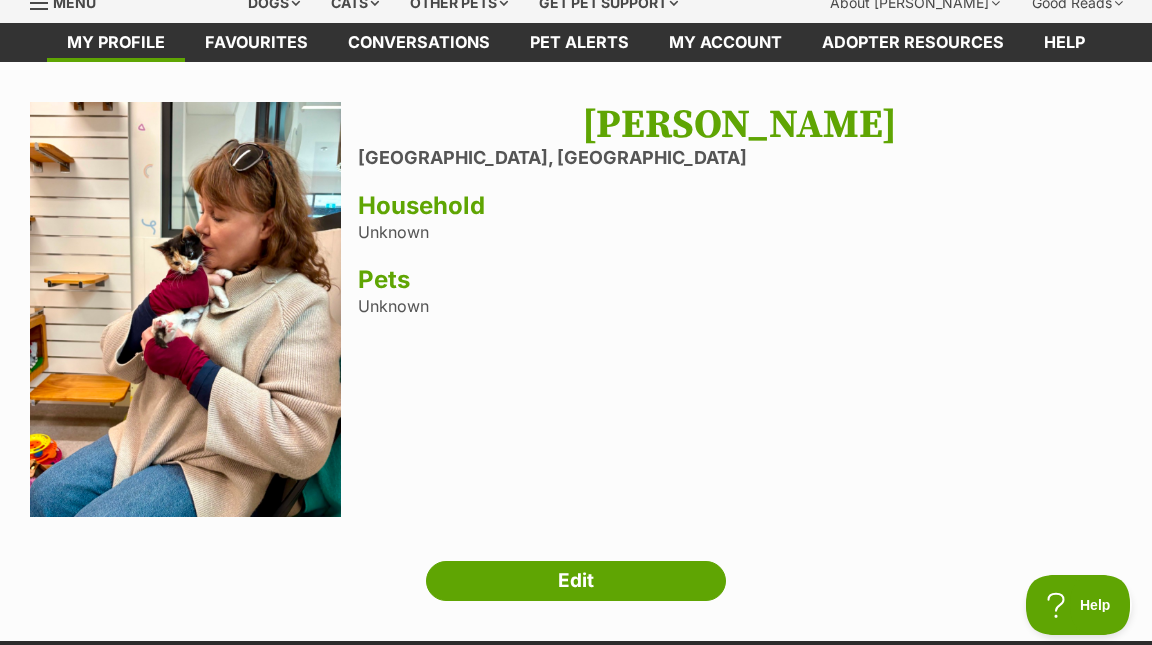 click on "Karen Canny
Doncaster East,
Victoria
Household
Unknown
Pets
Unknown" at bounding box center (740, 312) 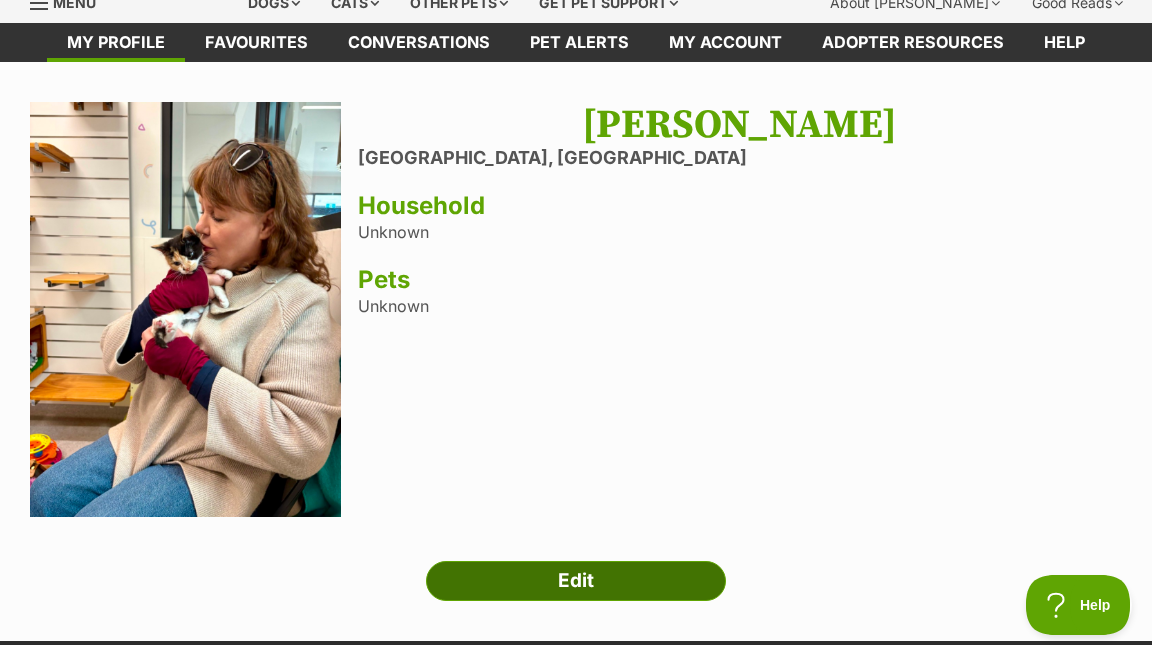 click on "Edit" at bounding box center (576, 581) 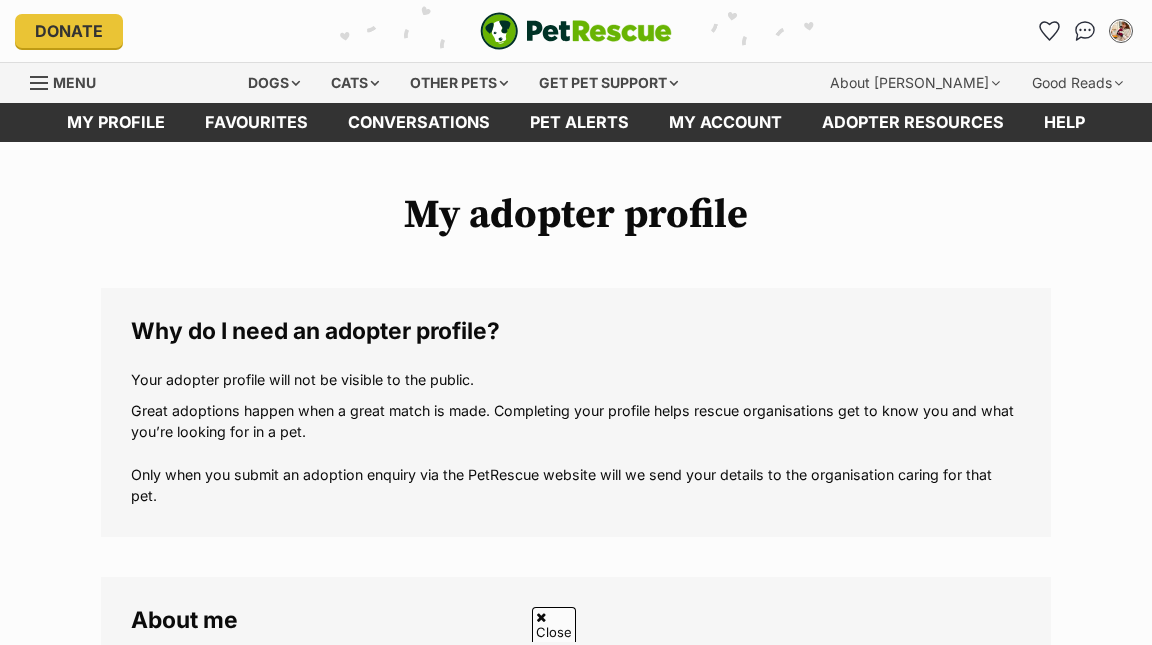 scroll, scrollTop: 444, scrollLeft: 0, axis: vertical 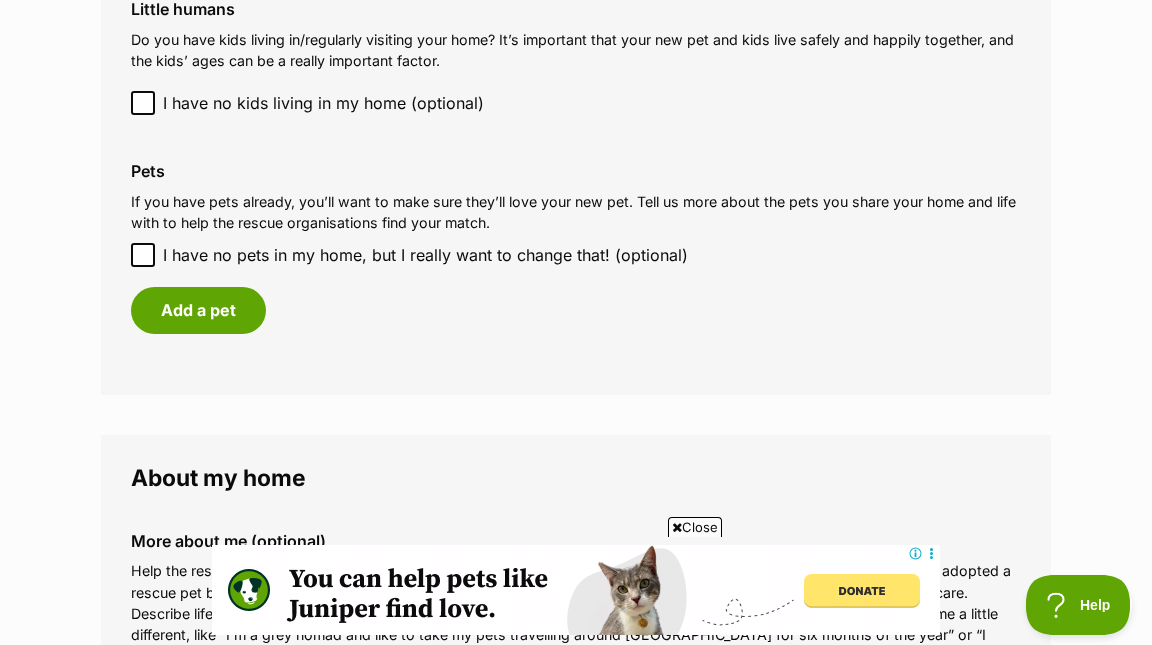 click 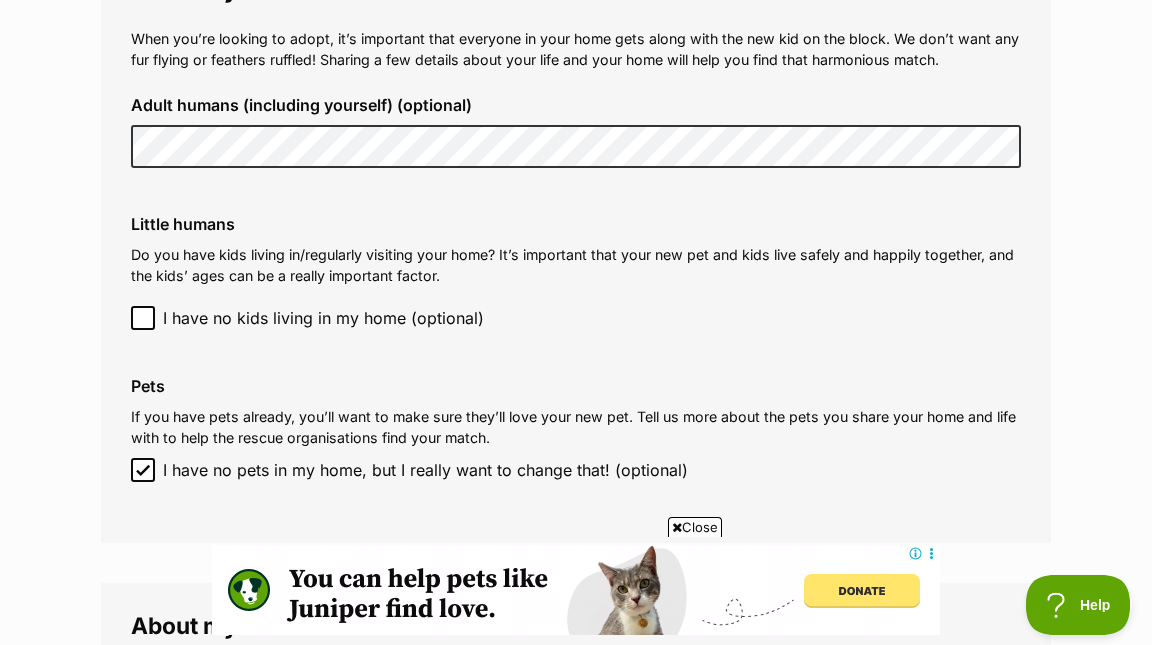 scroll, scrollTop: 1786, scrollLeft: 0, axis: vertical 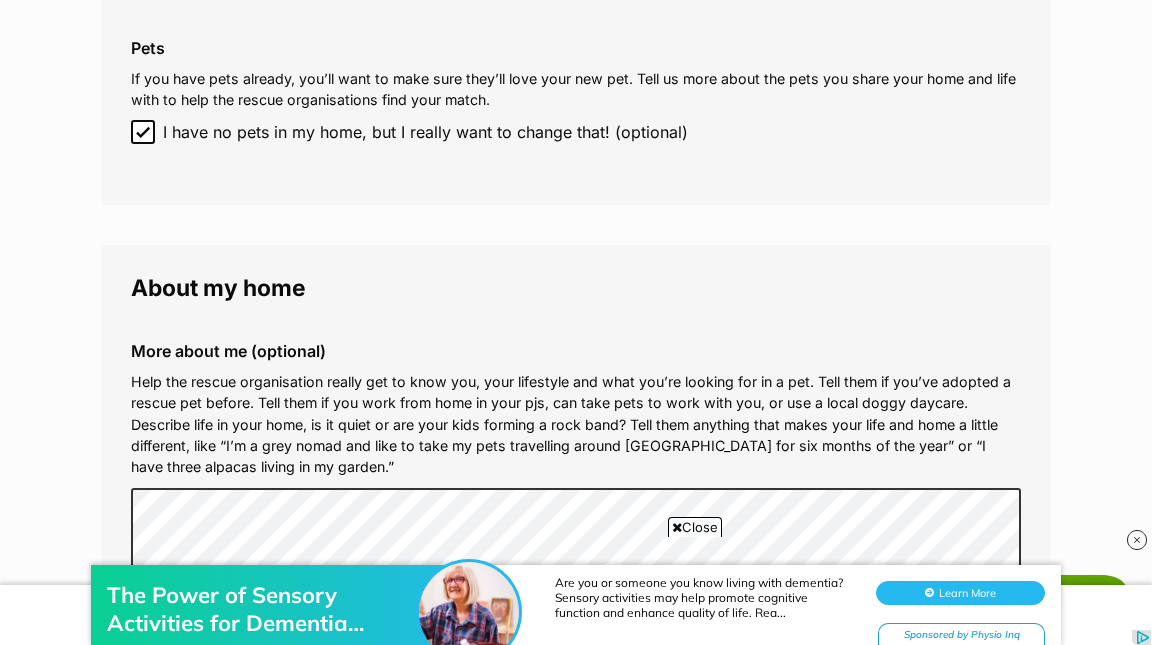 click 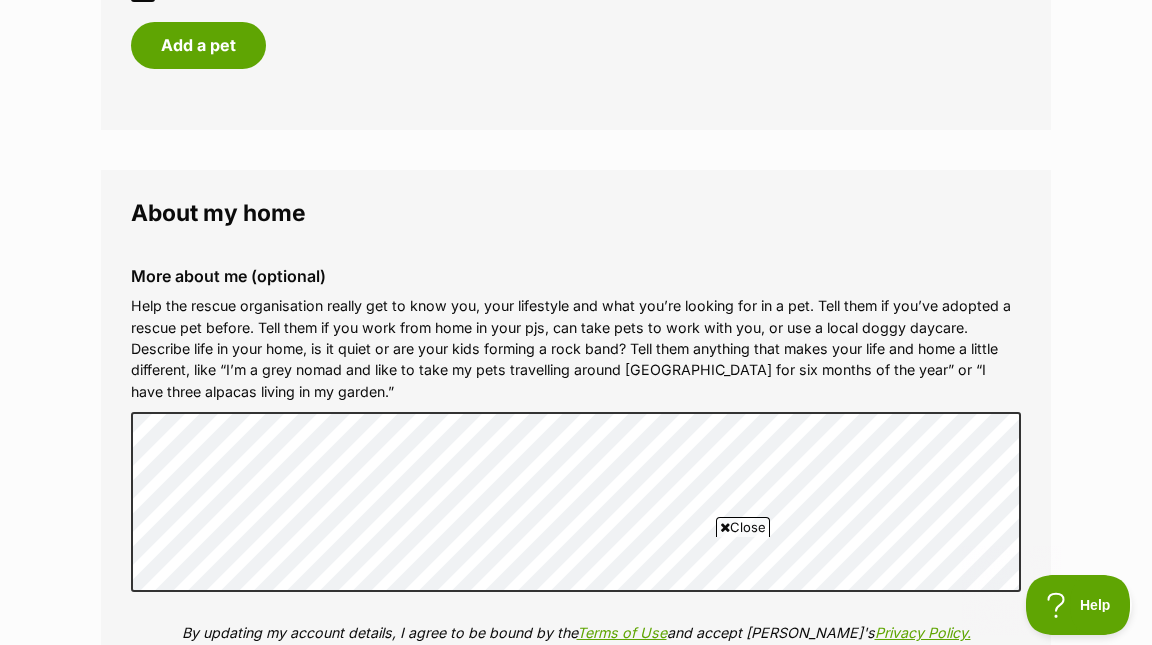 scroll, scrollTop: 2287, scrollLeft: 0, axis: vertical 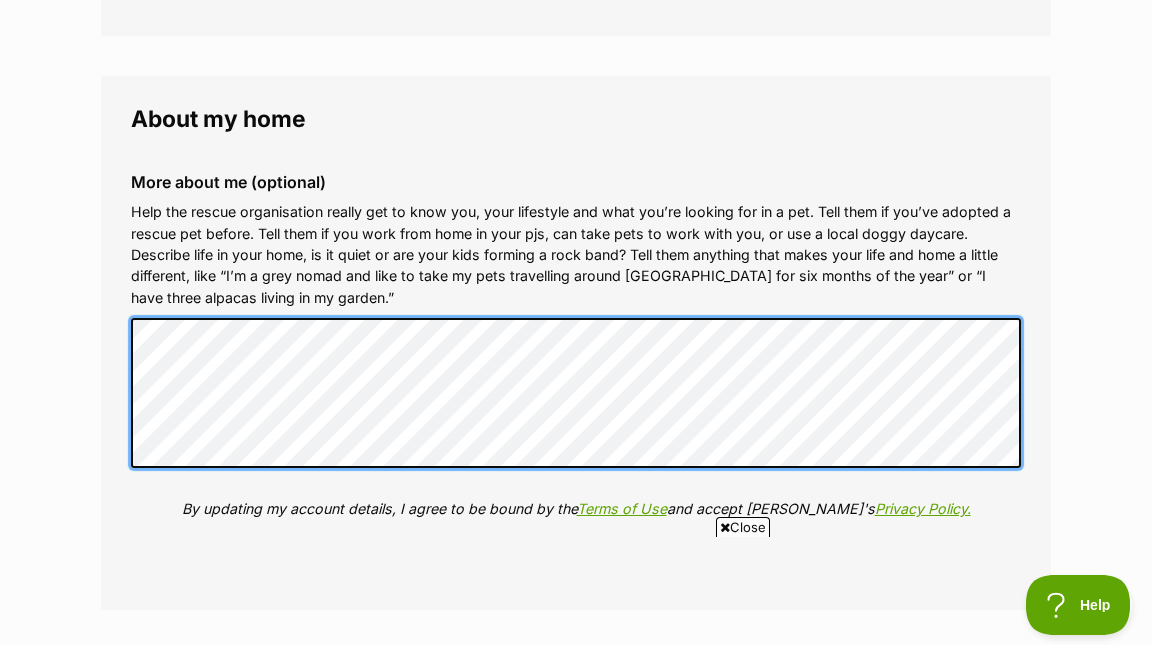 click on "More about me (optional)
Help the rescue organisation really get to know you, your lifestyle and what you’re looking for in a pet. Tell them if you’ve adopted a rescue pet before. Tell them if you work from home in your pjs, can take pets to work with you, or use a local doggy daycare. Describe life in your home, is it quiet or are your kids forming a rock band? Tell them anything that makes your life and home a little different, like “I’m a grey nomad and like to take my pets travelling around [GEOGRAPHIC_DATA] for six months of the year” or “I have three alpacas living in my garden.”
By updating my account details, I agree to be bound by the  Terms of Use  and accept [PERSON_NAME]'s  Privacy Policy." at bounding box center [576, 361] 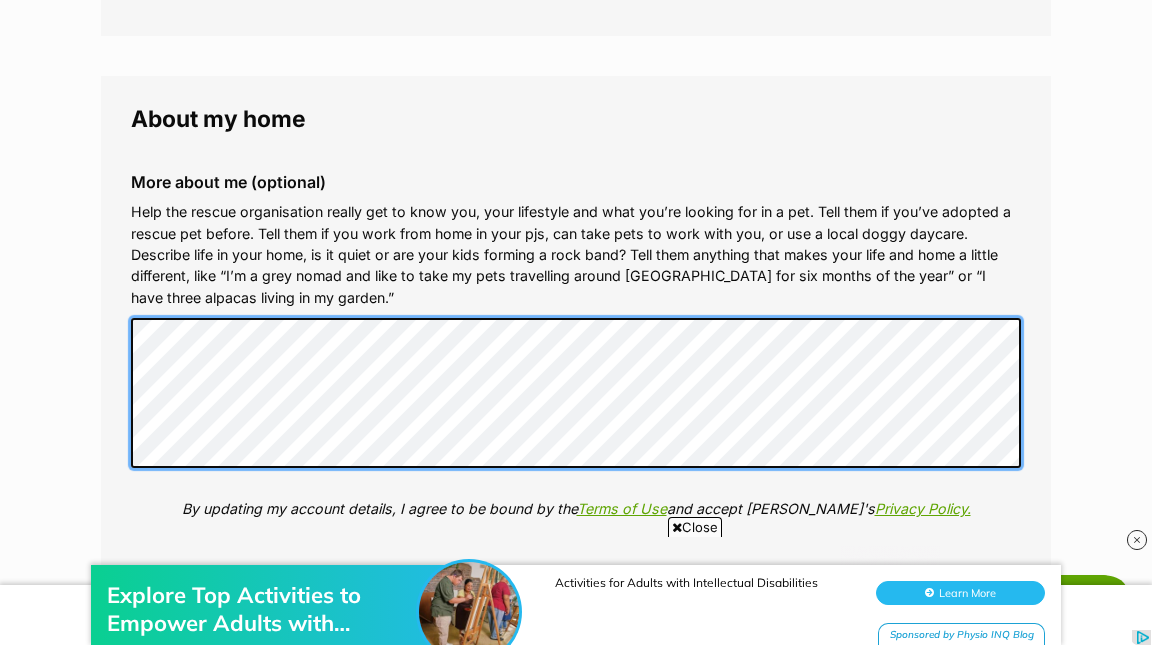 scroll, scrollTop: 0, scrollLeft: 0, axis: both 